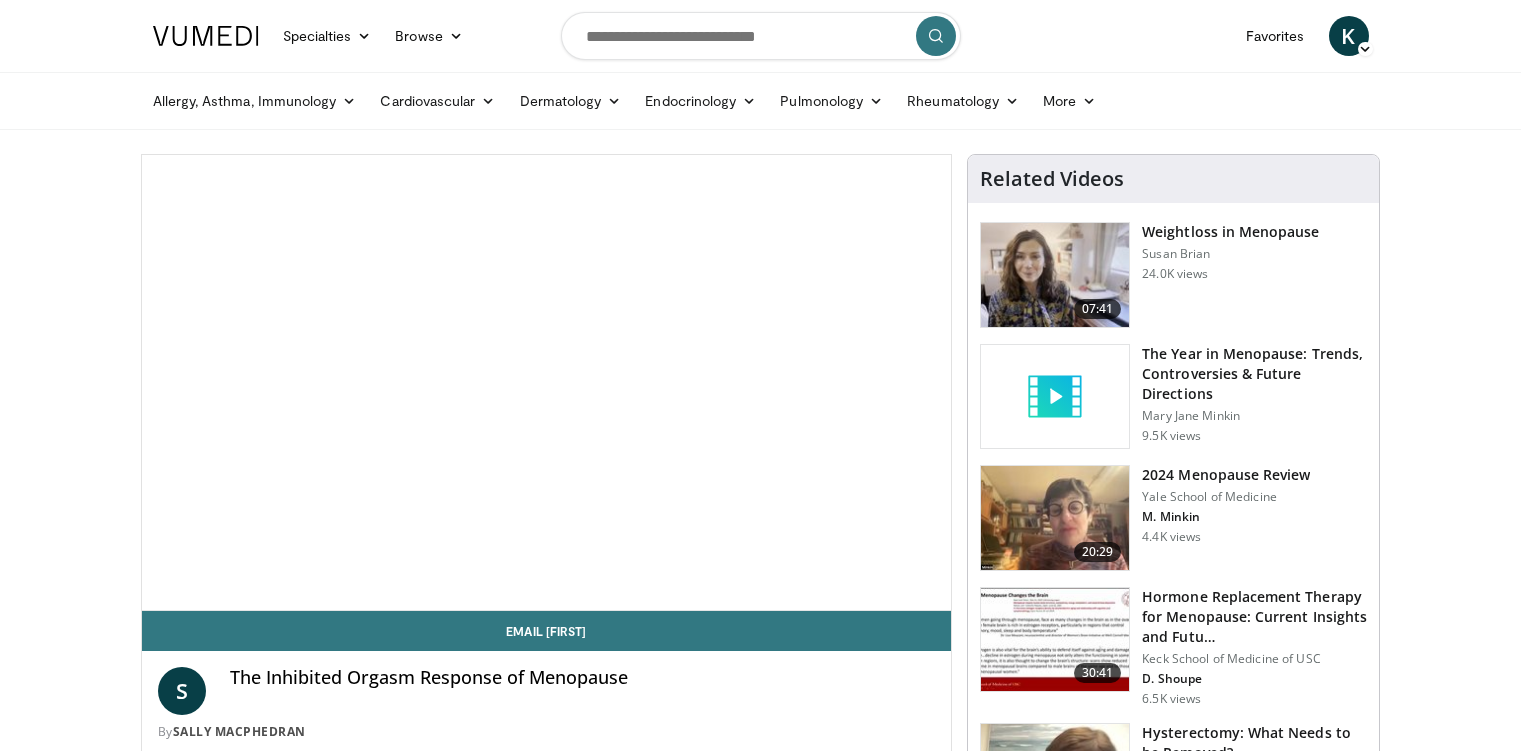 scroll, scrollTop: 0, scrollLeft: 0, axis: both 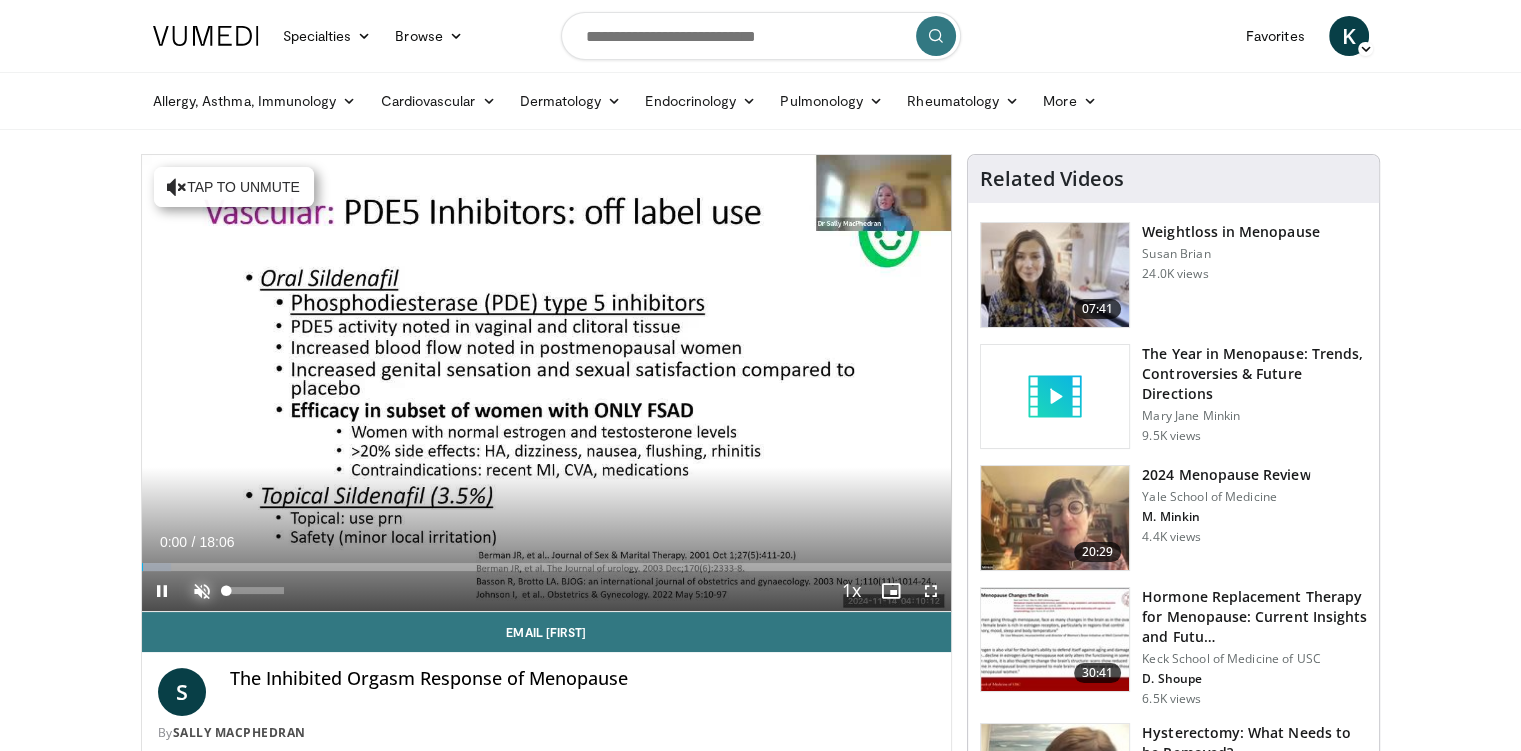 click at bounding box center (202, 591) 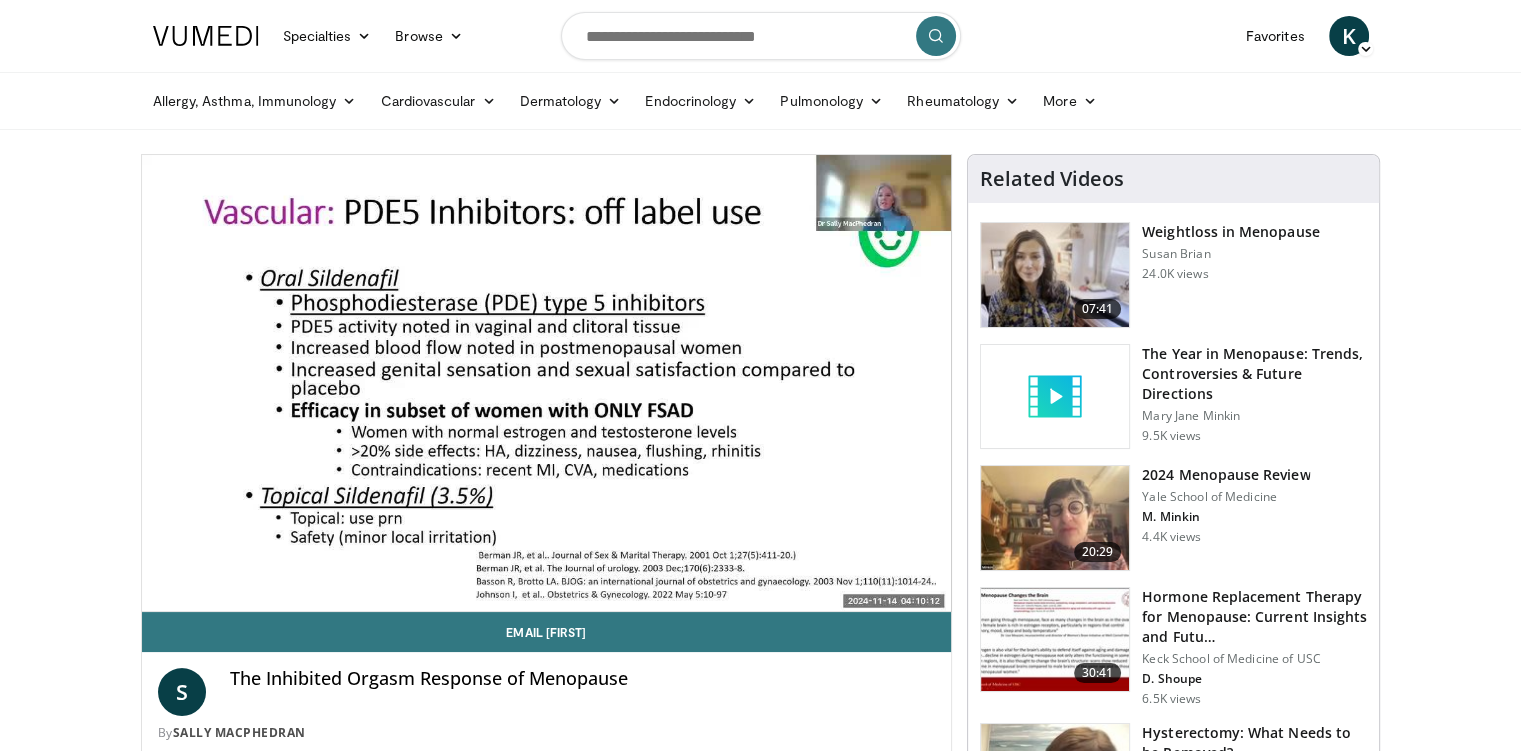 click on "Allergy, Asthma, Immunology
Allergies
Asthma
Dermatitis
Immunology
Rhinosinusitis
Cardiovascular
Atrial Fibrillation
Cholesterol & Lipid
Diabetes & CV Disease
Heart Failure Pharmacology
Hypertension
Lifestyle
PAH
Valve Disease
Vascular Medicine
Adrenal" at bounding box center (761, 101) 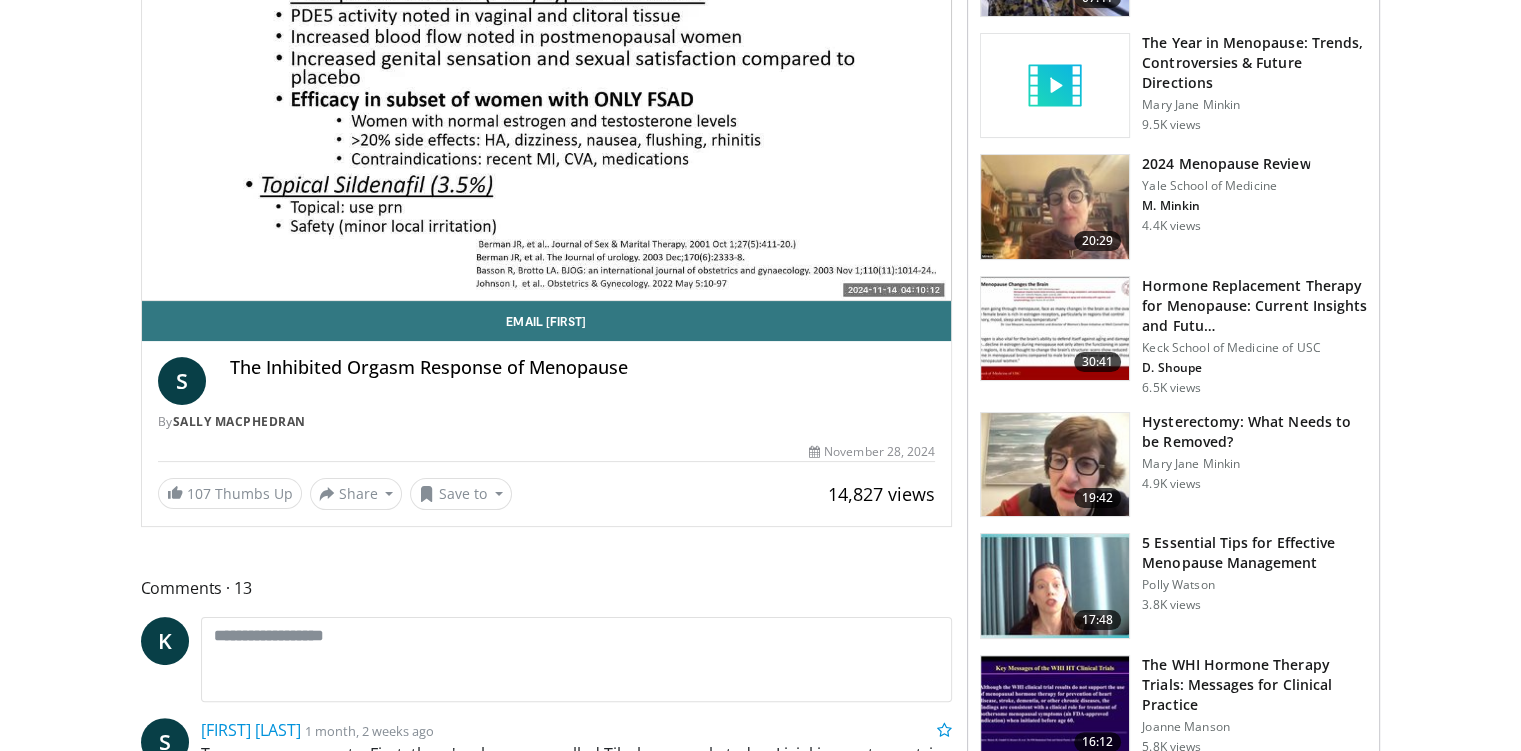 scroll, scrollTop: 0, scrollLeft: 0, axis: both 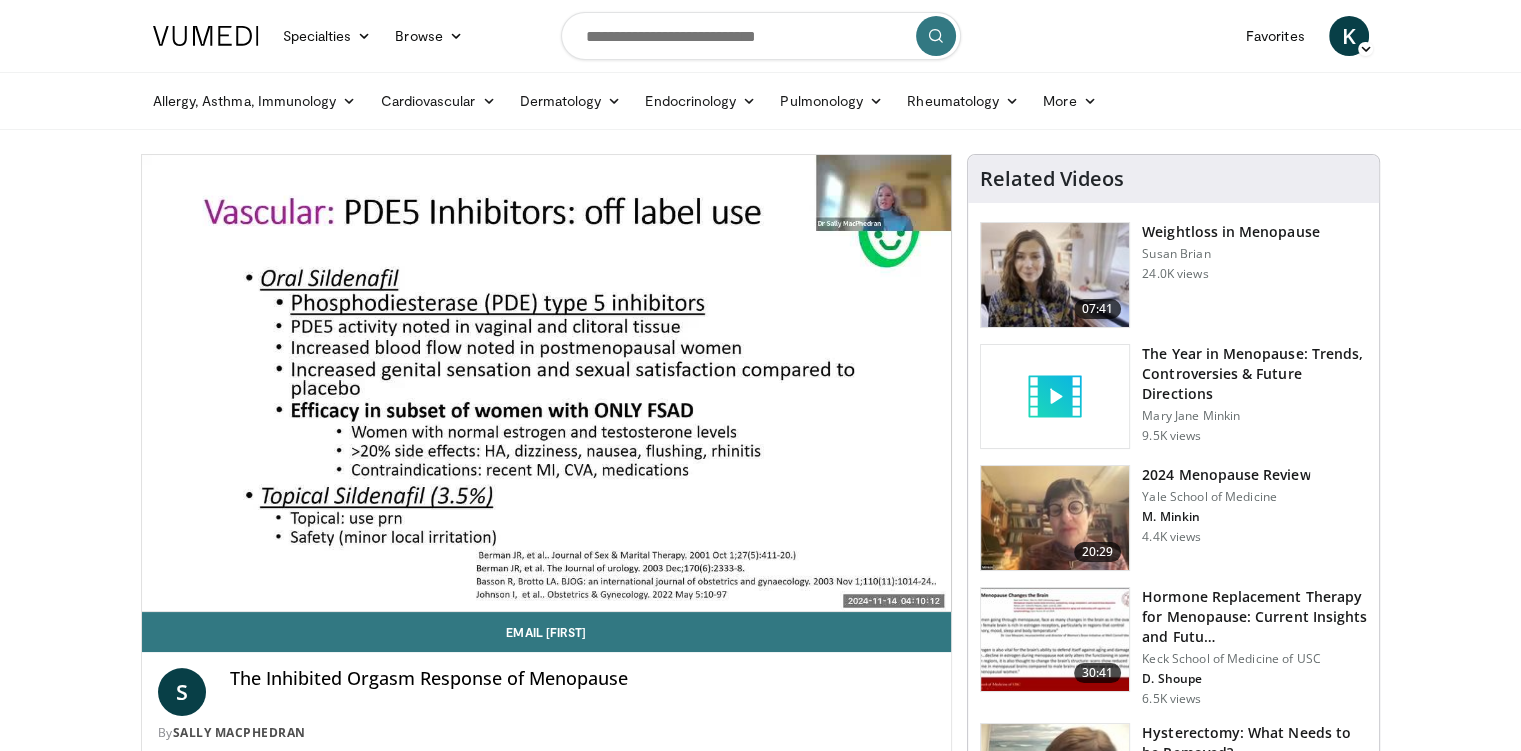 click on "Specialties
Adult & Family Medicine
Allergy, Asthma, Immunology
Anesthesiology
Cardiology
Dental
Dermatology
Endocrinology
Gastroenterology & Hepatology
General Surgery
Hematology & Oncology
Infectious Disease
Nephrology
Neurology
Neurosurgery
Obstetrics & Gynecology
Ophthalmology
Oral Maxillofacial
Orthopaedics
Otolaryngology
Pediatrics
Plastic Surgery
Podiatry
Psychiatry
Pulmonology
Radiation Oncology
Radiology
Rheumatology
Urology" at bounding box center [760, 1922] 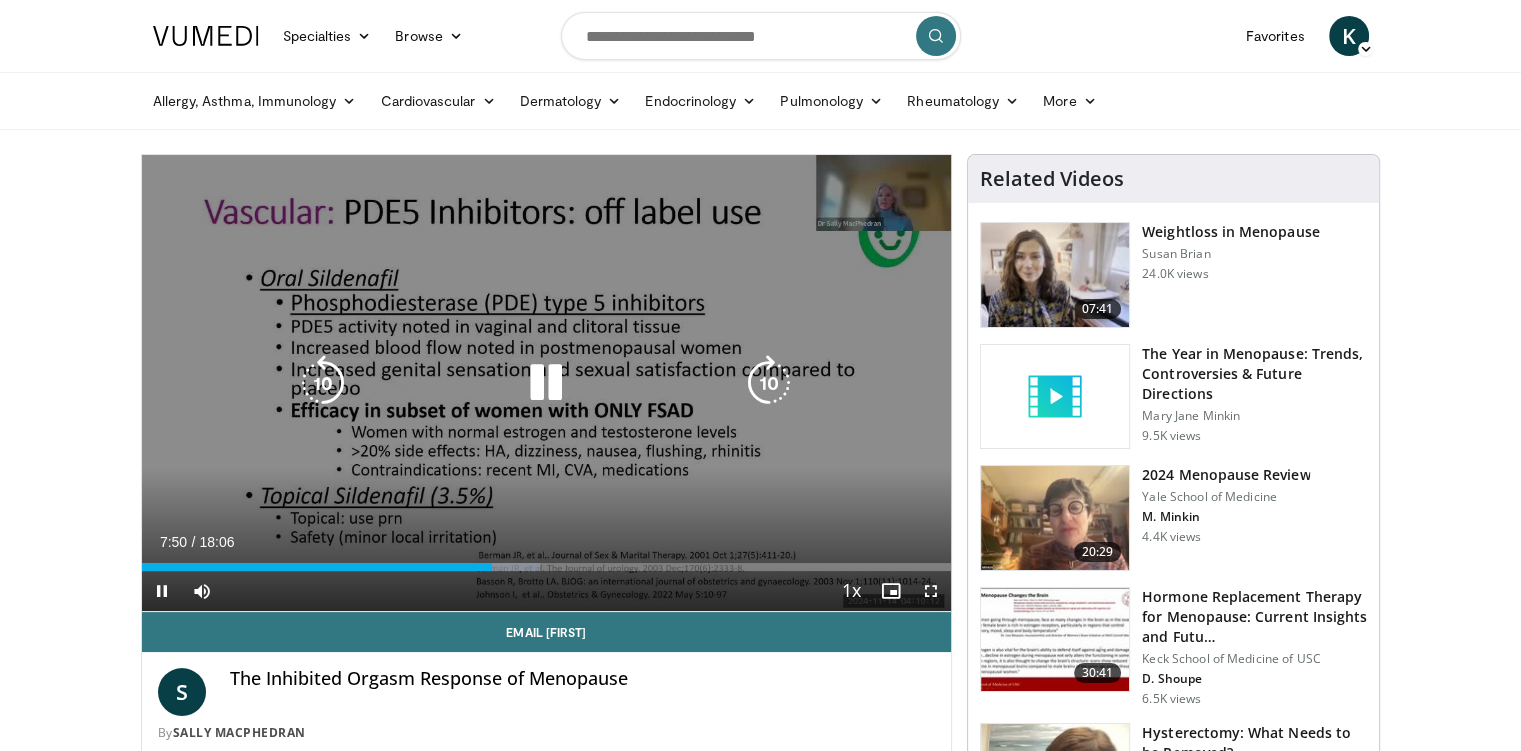 click at bounding box center (323, 383) 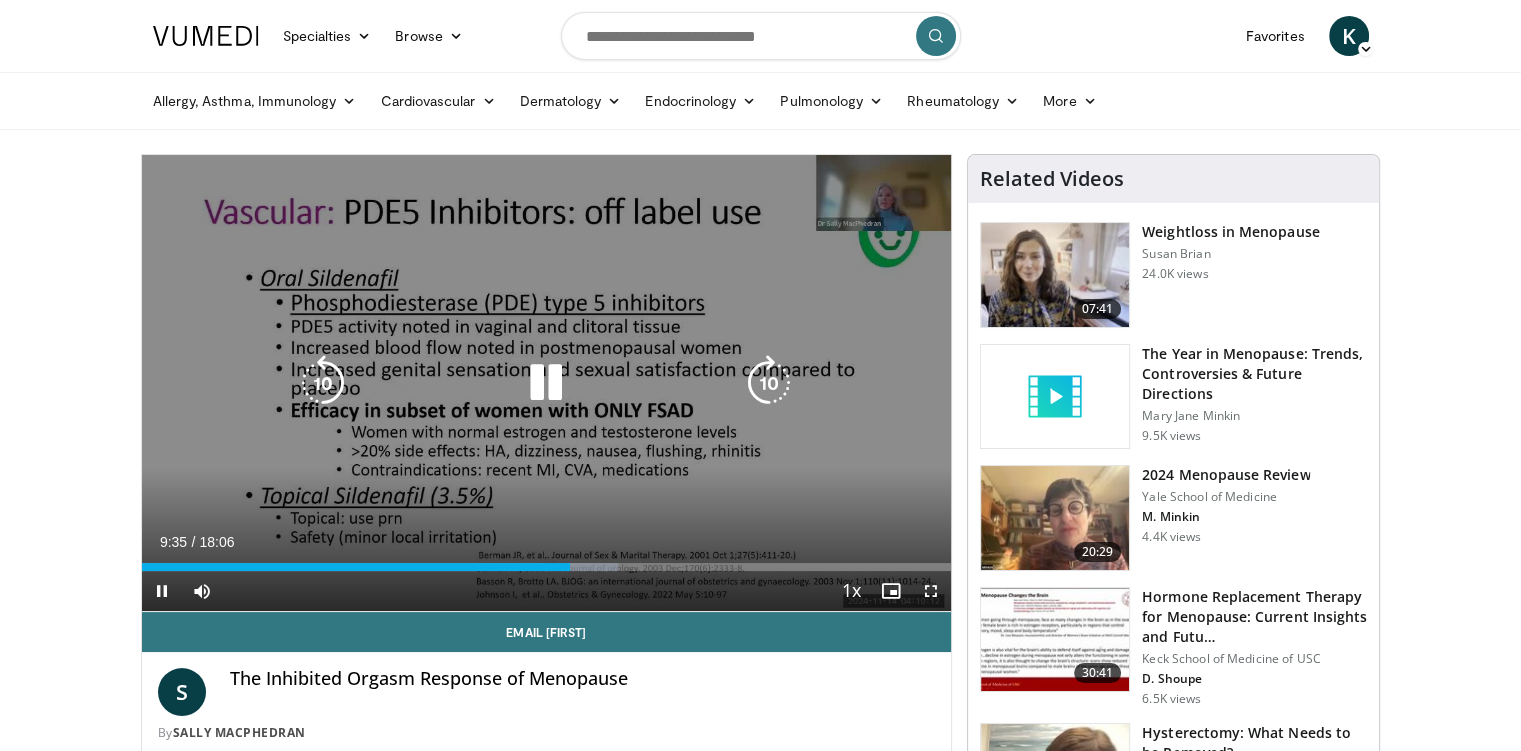 click at bounding box center [323, 383] 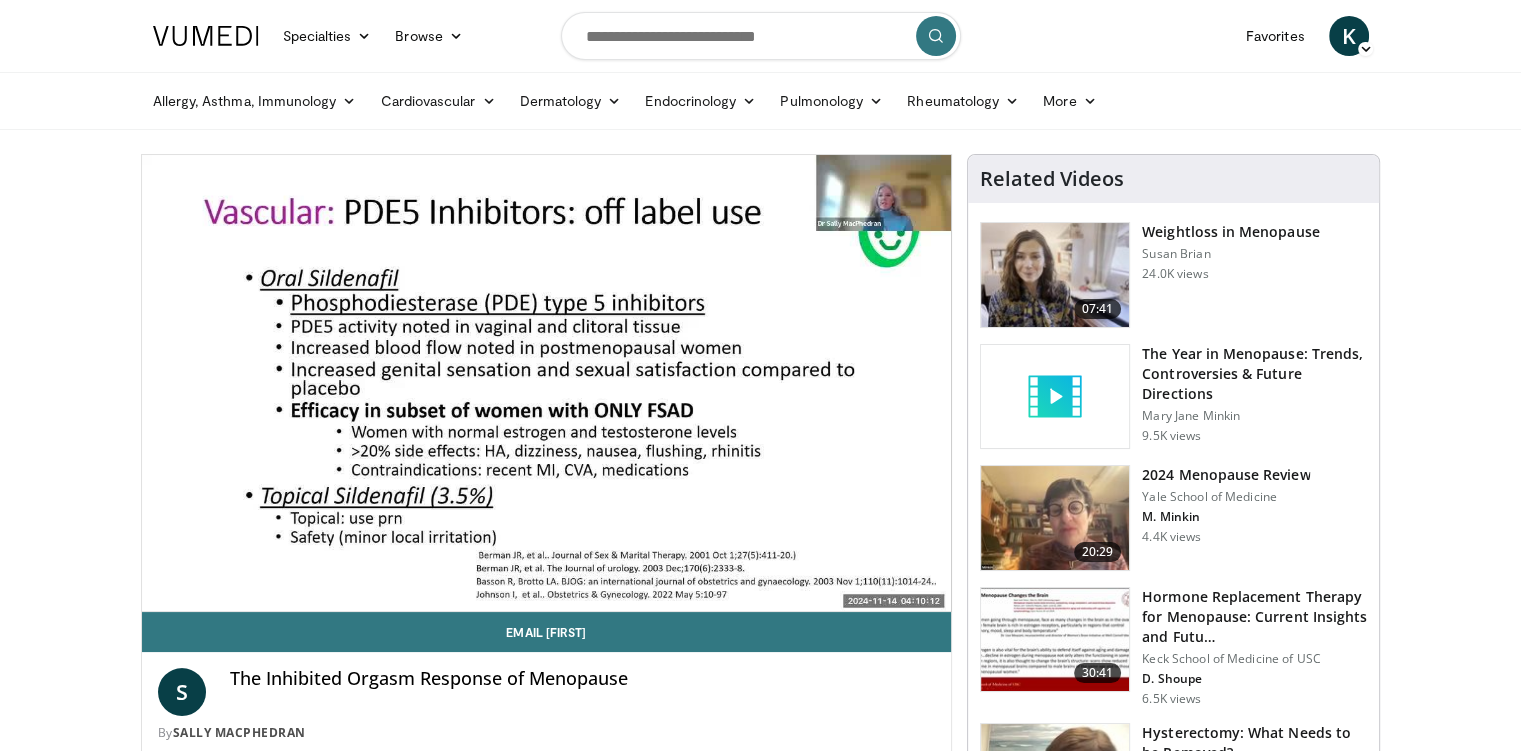 scroll, scrollTop: 0, scrollLeft: 0, axis: both 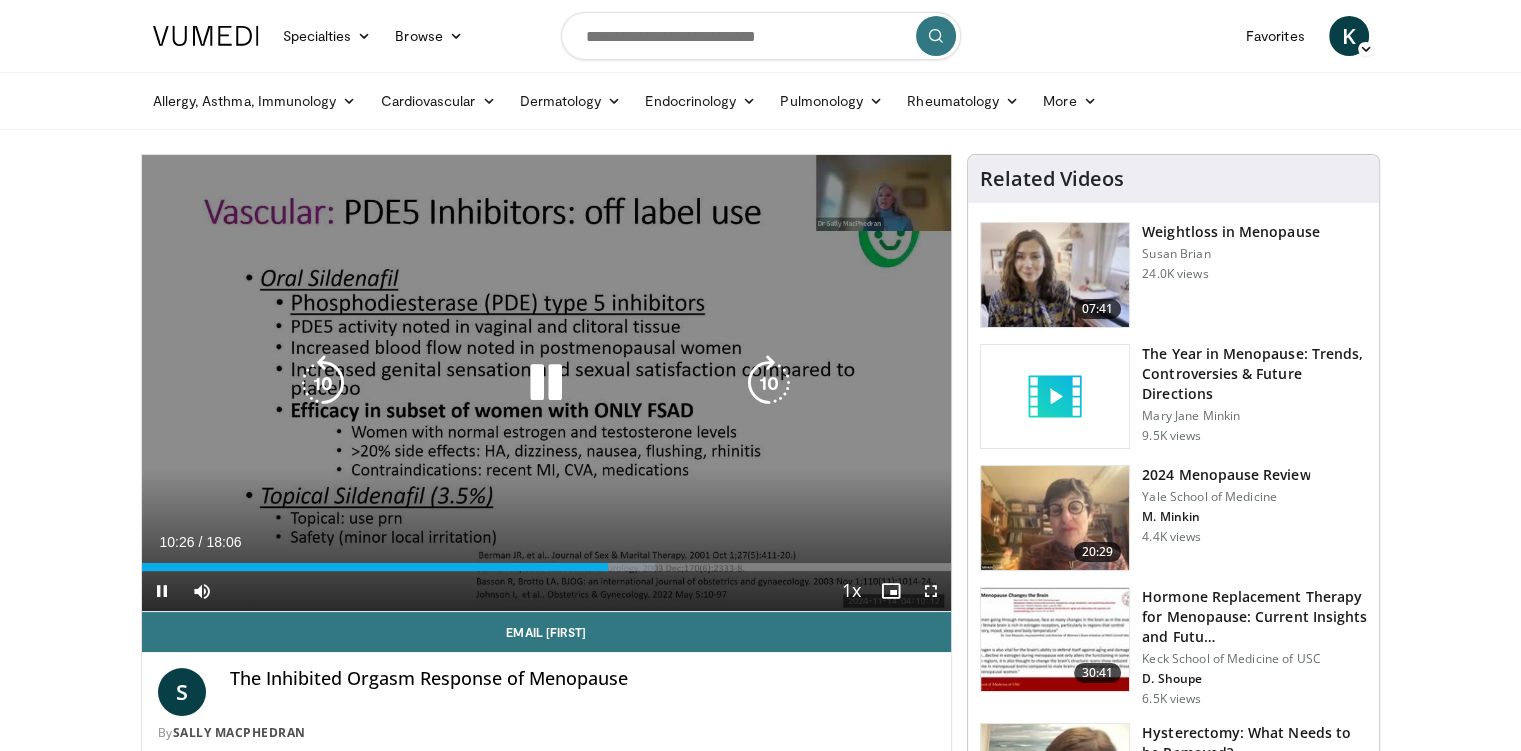 click at bounding box center [546, 383] 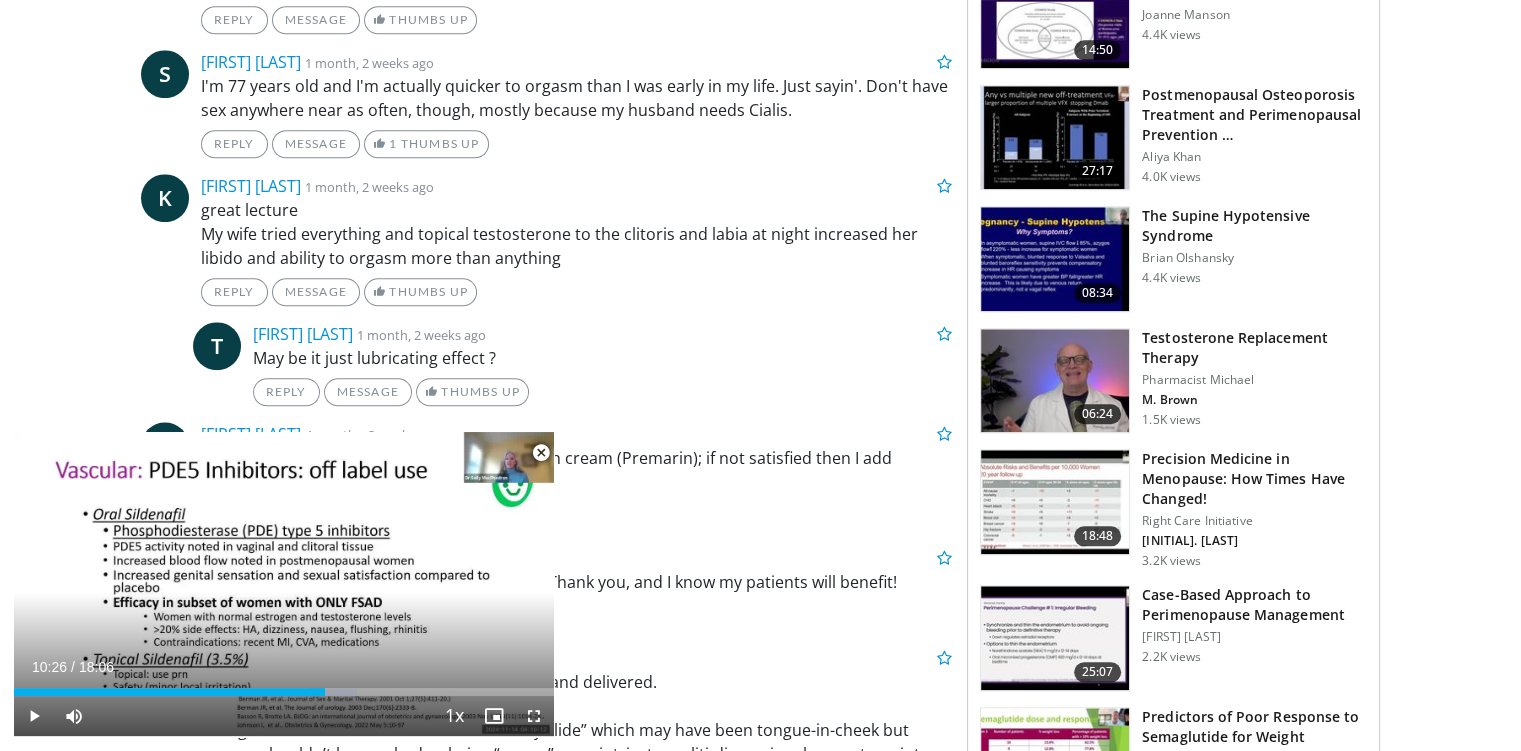 scroll, scrollTop: 2008, scrollLeft: 0, axis: vertical 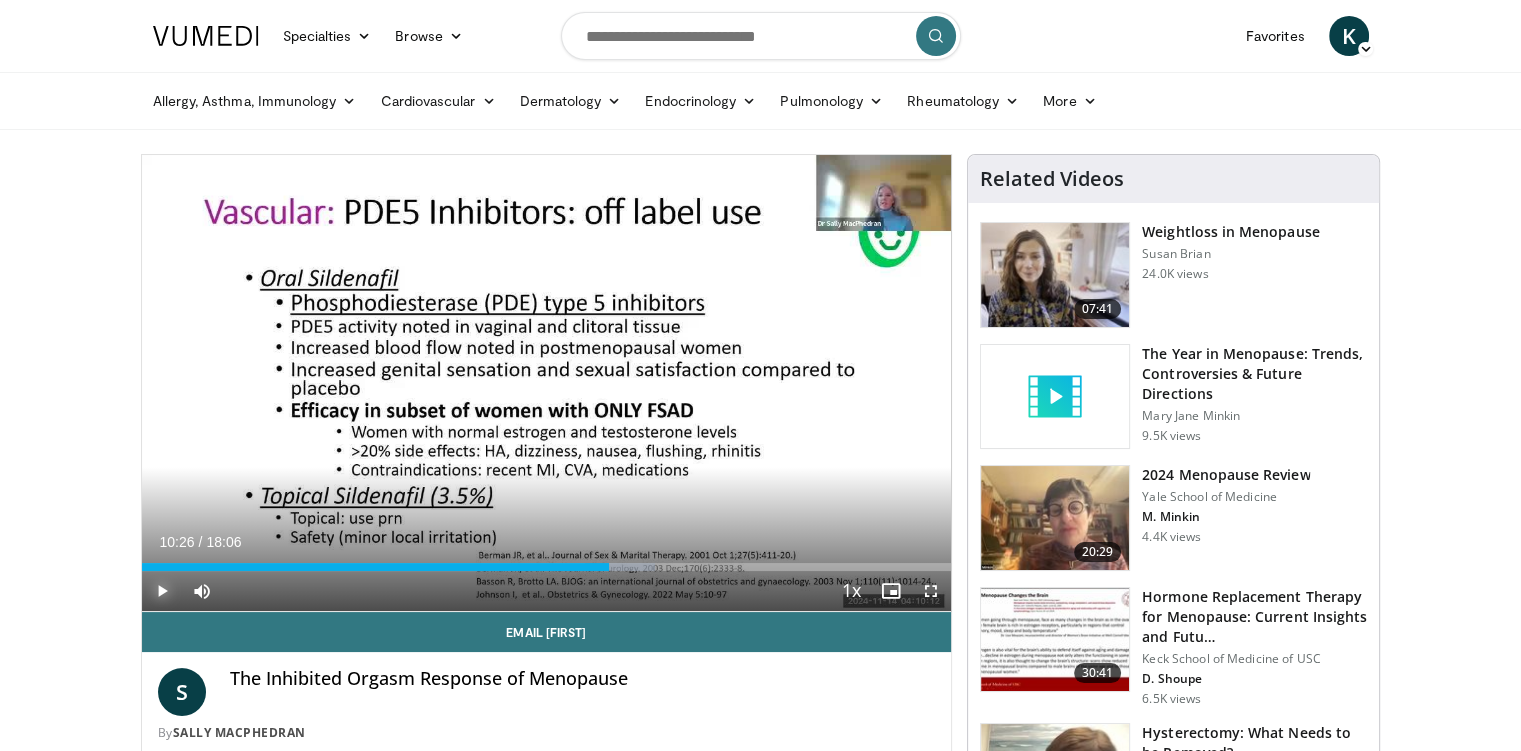 click at bounding box center (162, 591) 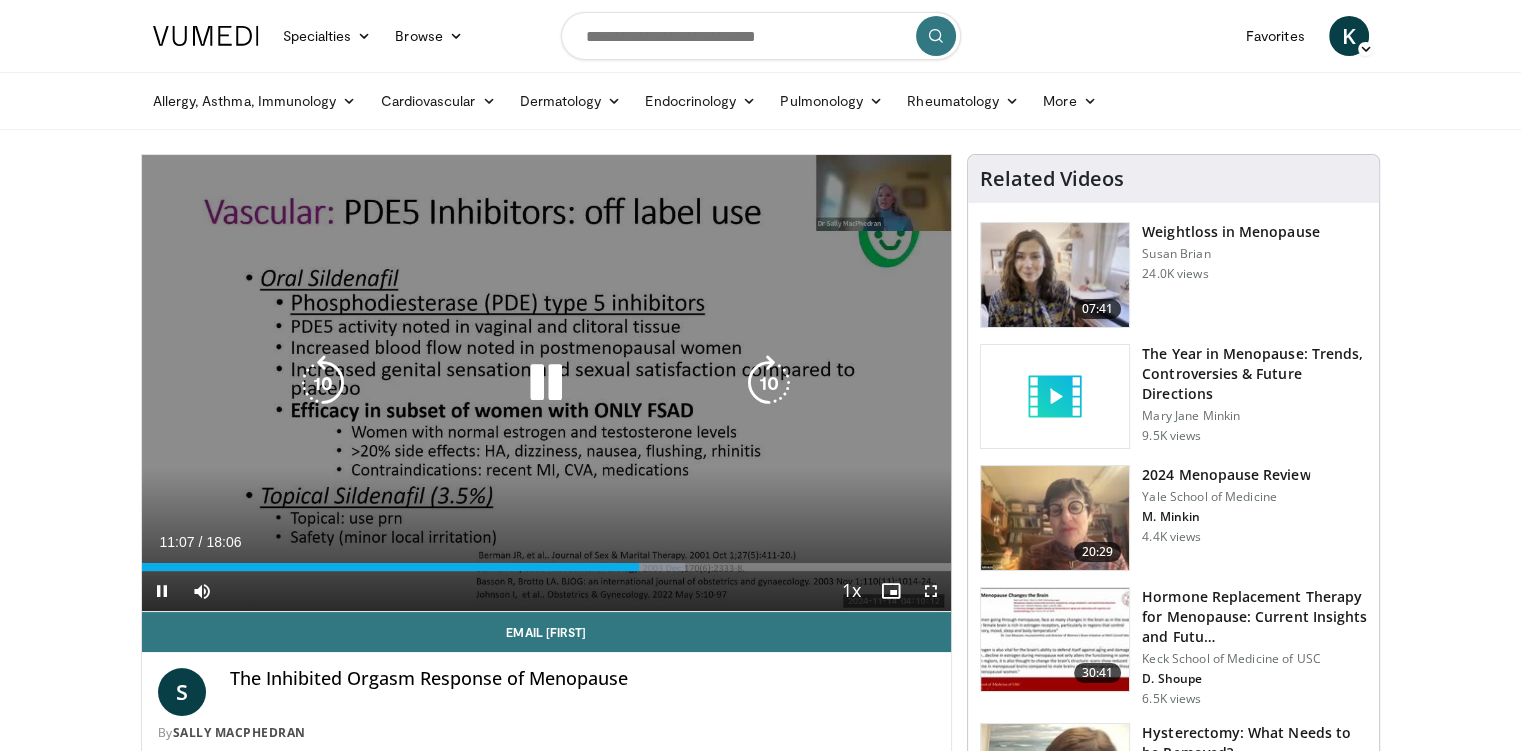 drag, startPoint x: 310, startPoint y: 442, endPoint x: 682, endPoint y: 467, distance: 372.8391 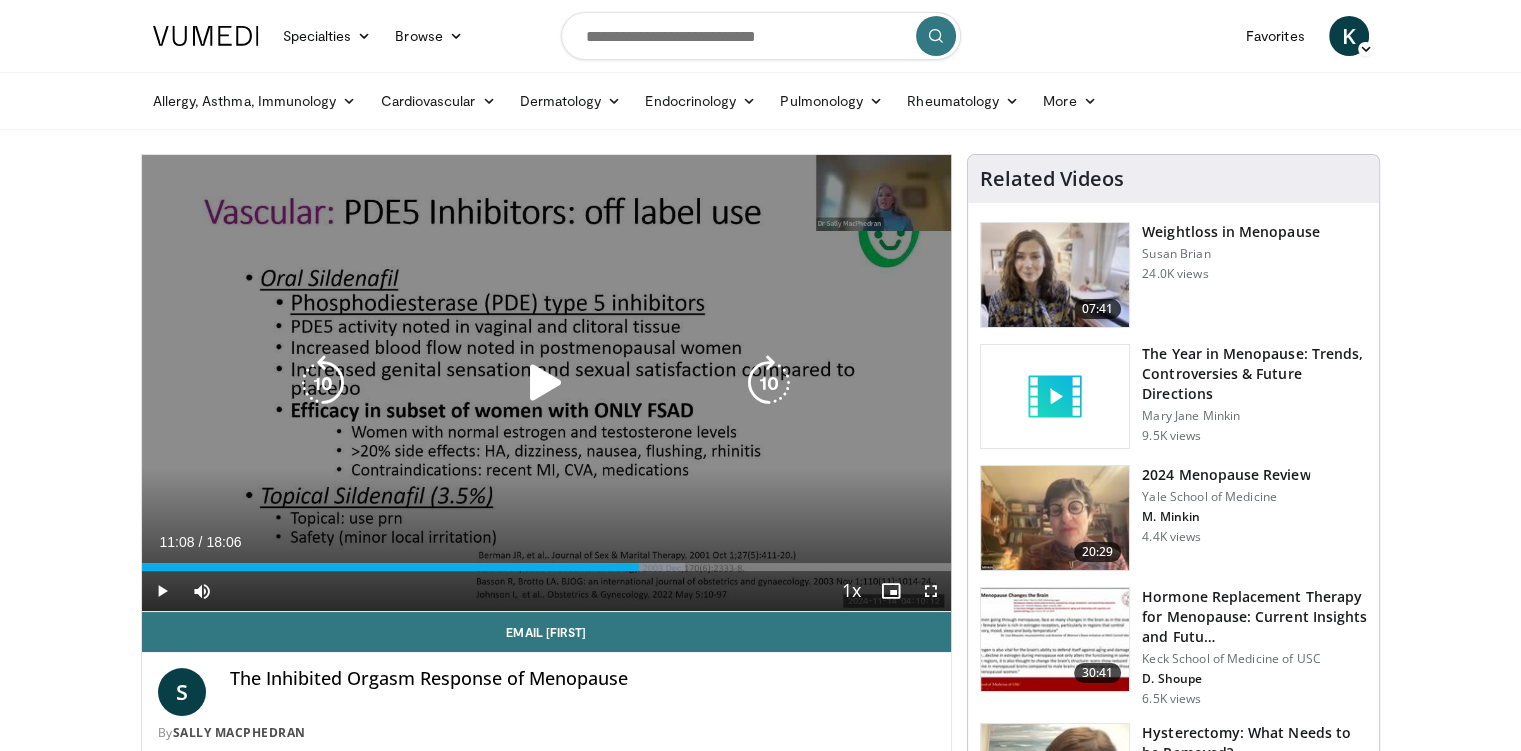 click at bounding box center (323, 383) 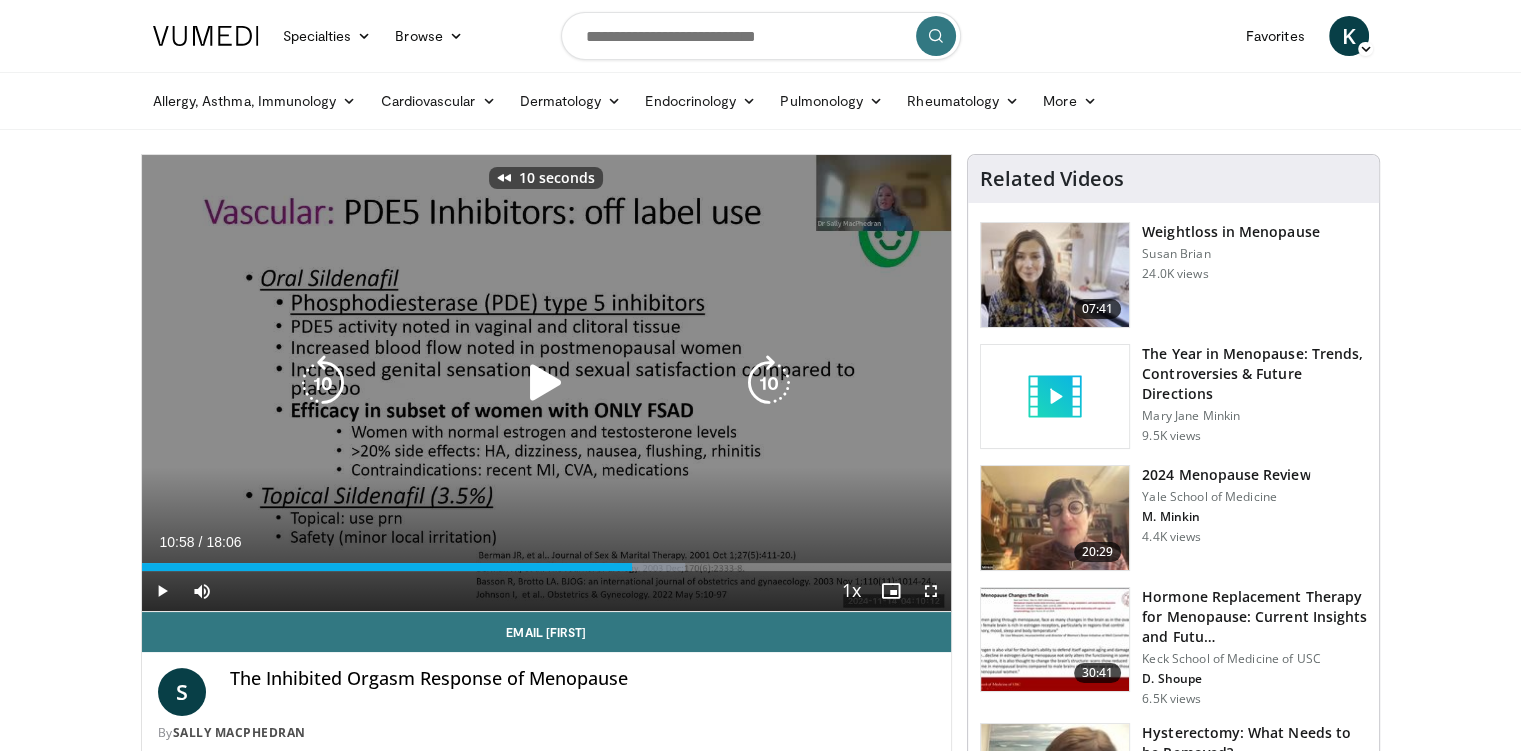 click at bounding box center [546, 383] 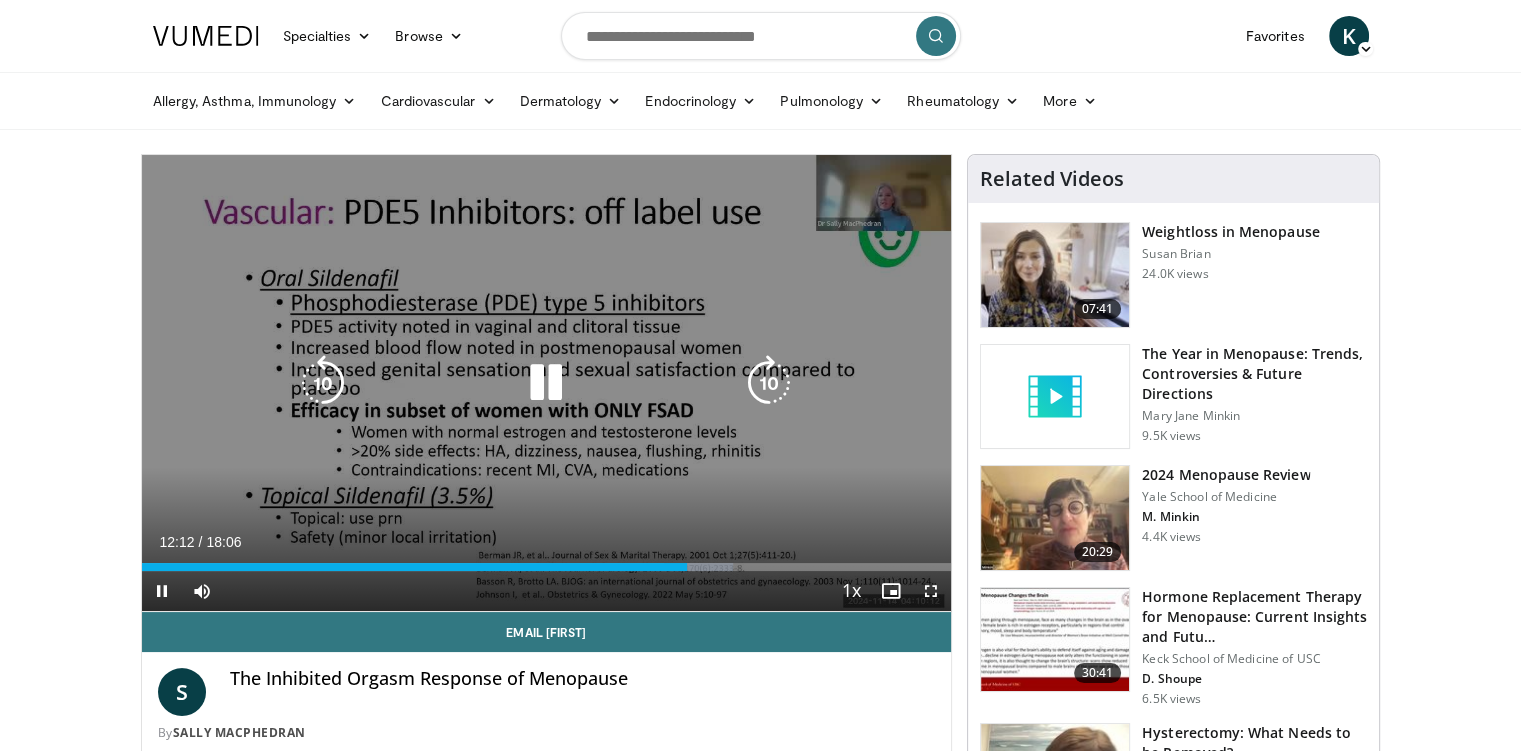 click at bounding box center (323, 383) 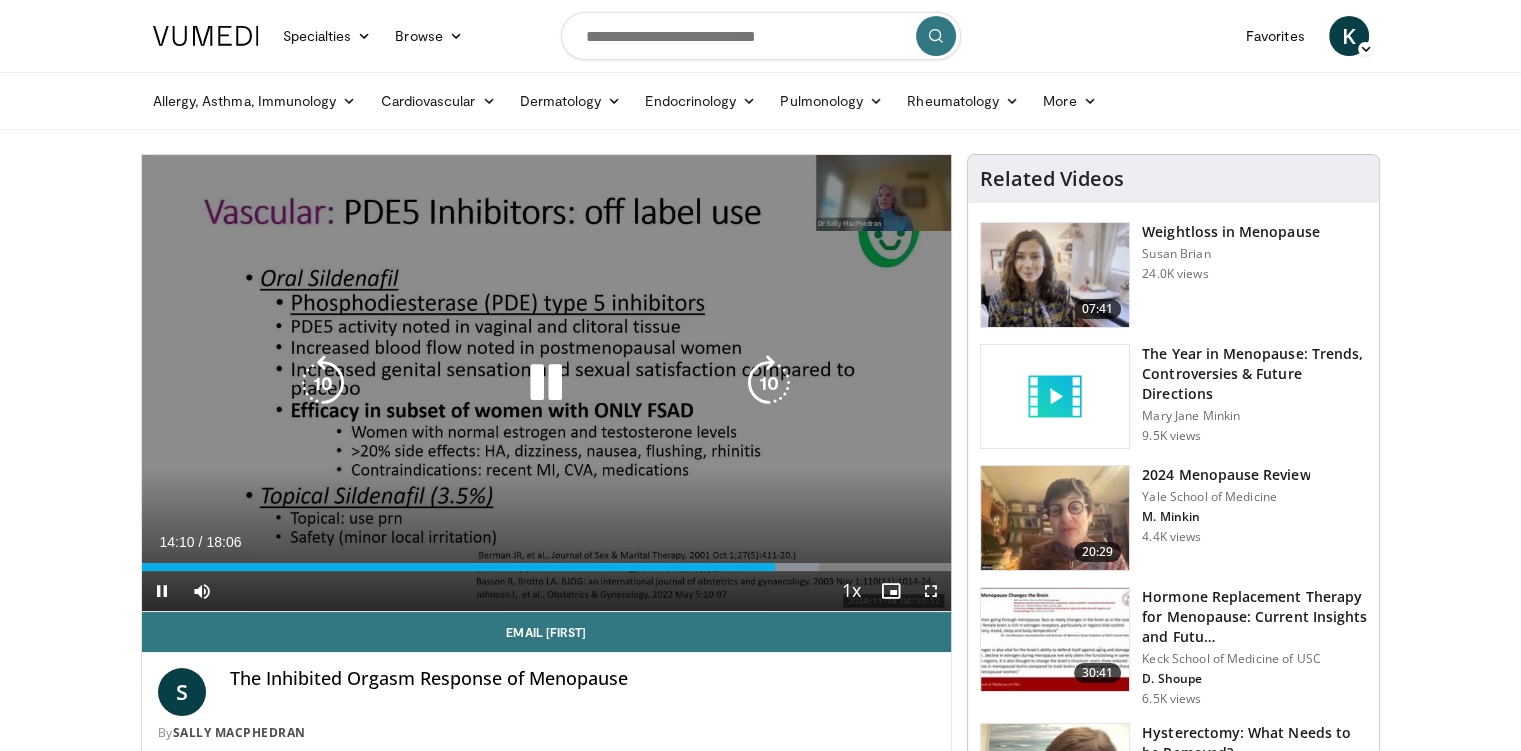 click at bounding box center [546, 383] 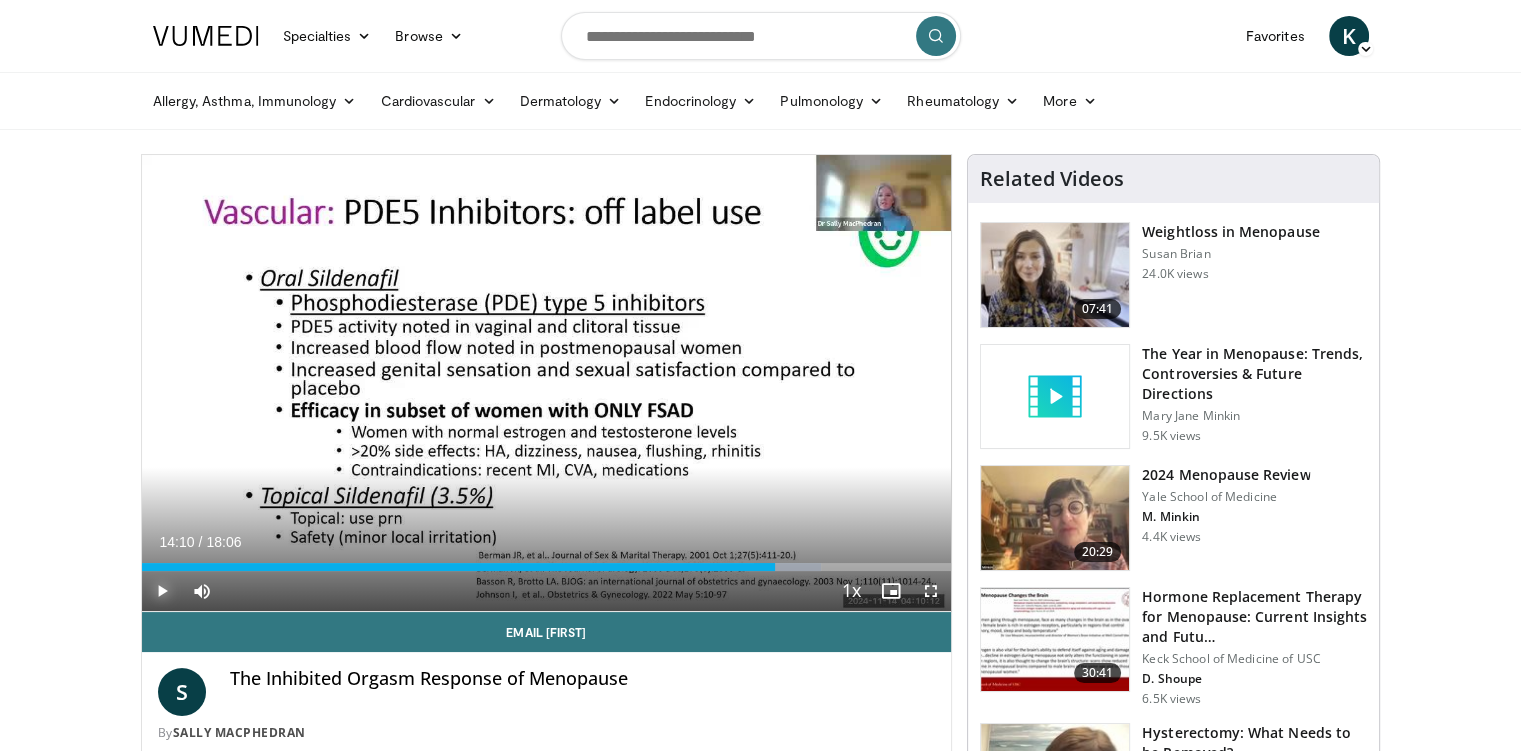click at bounding box center (162, 591) 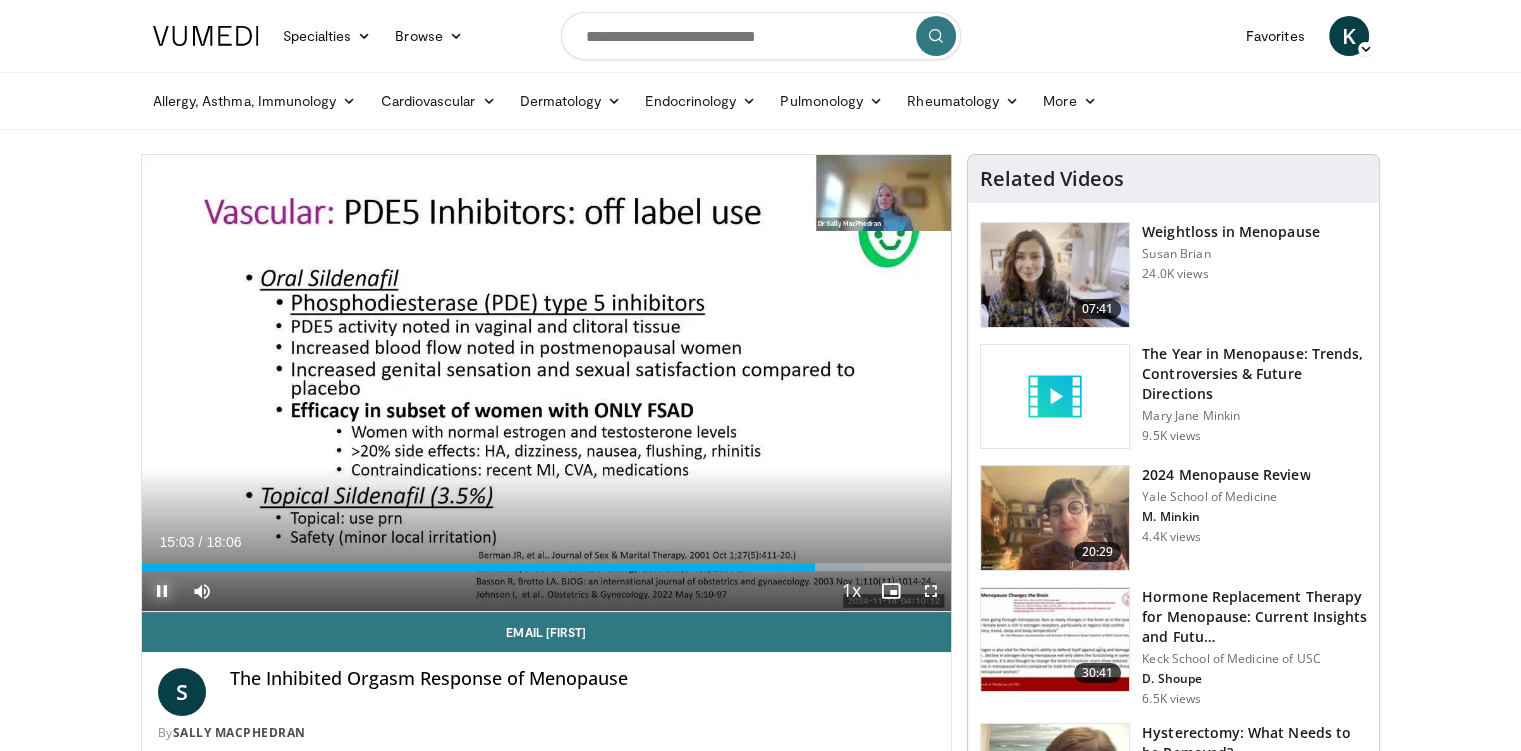 click at bounding box center (162, 591) 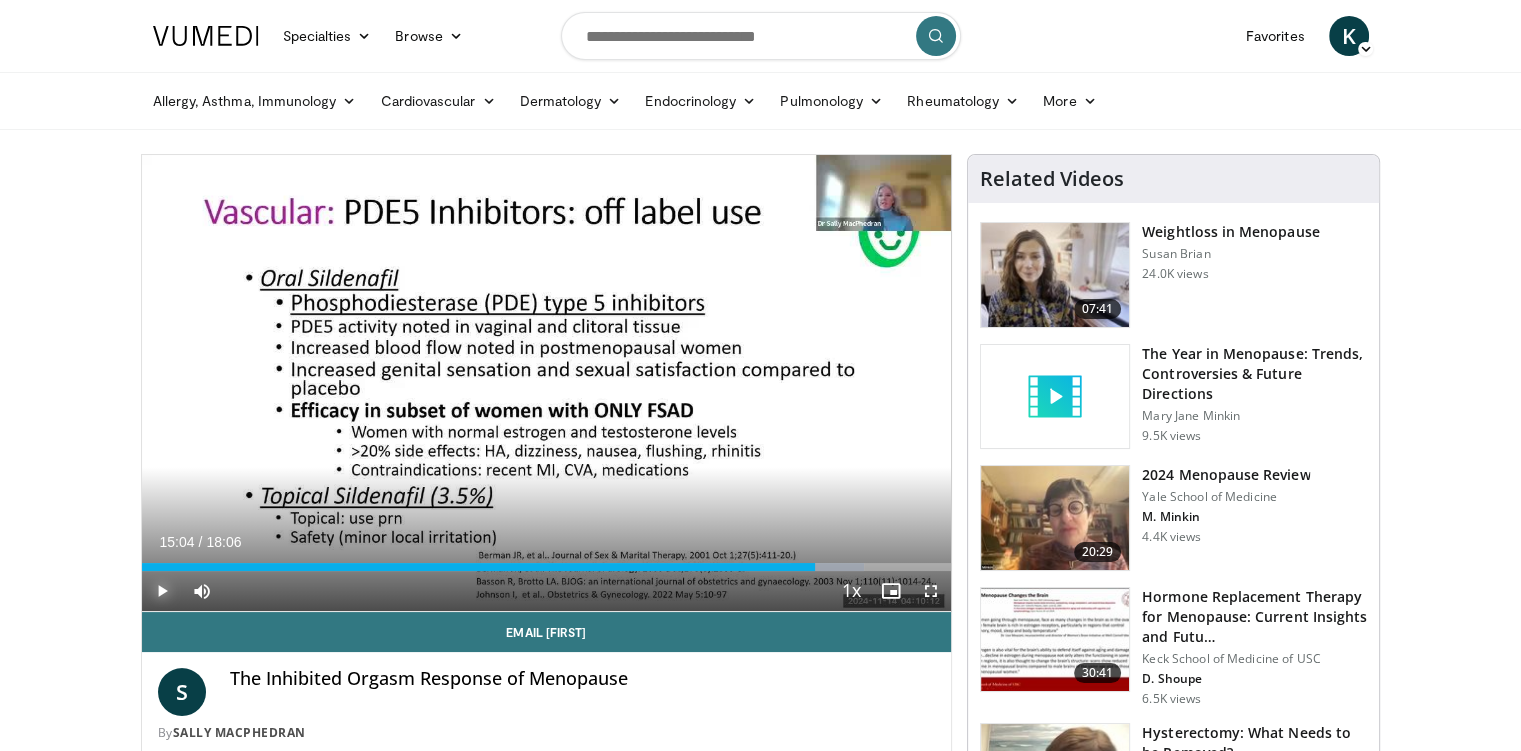 click at bounding box center [162, 591] 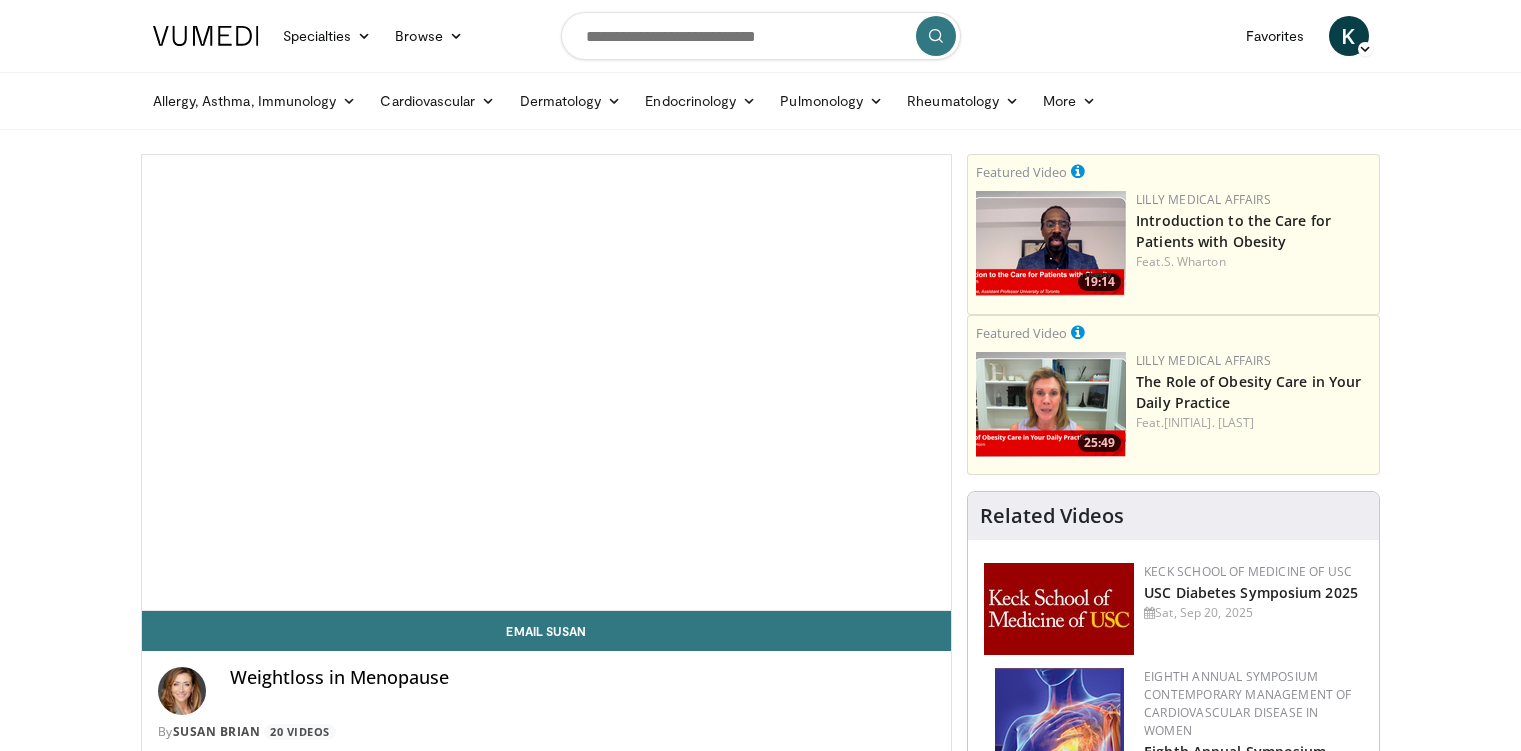 scroll, scrollTop: 0, scrollLeft: 0, axis: both 